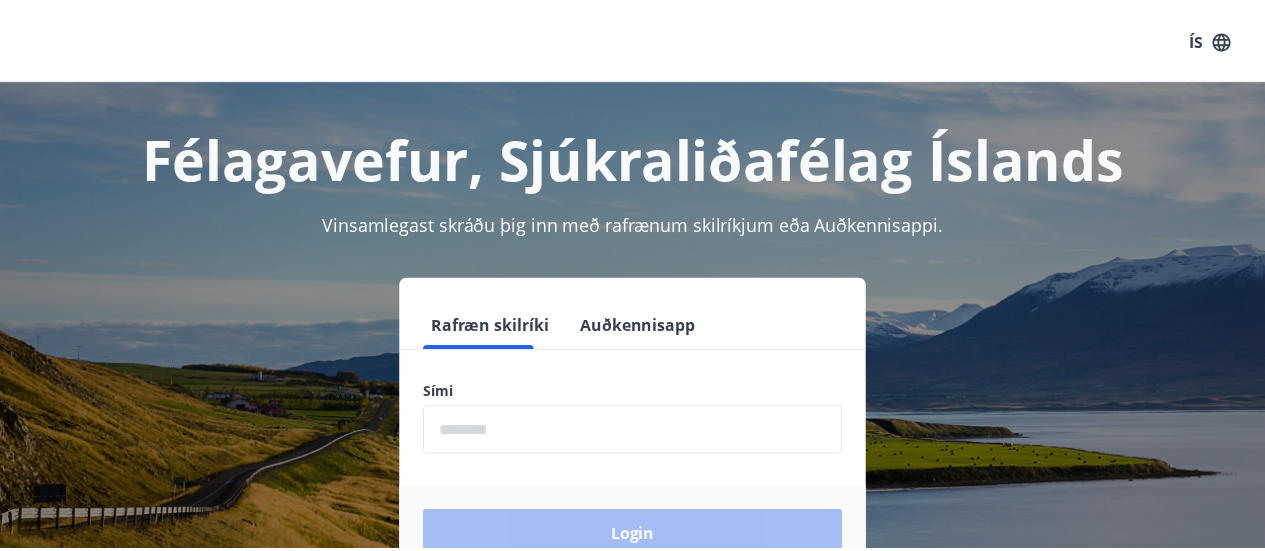 scroll, scrollTop: 0, scrollLeft: 0, axis: both 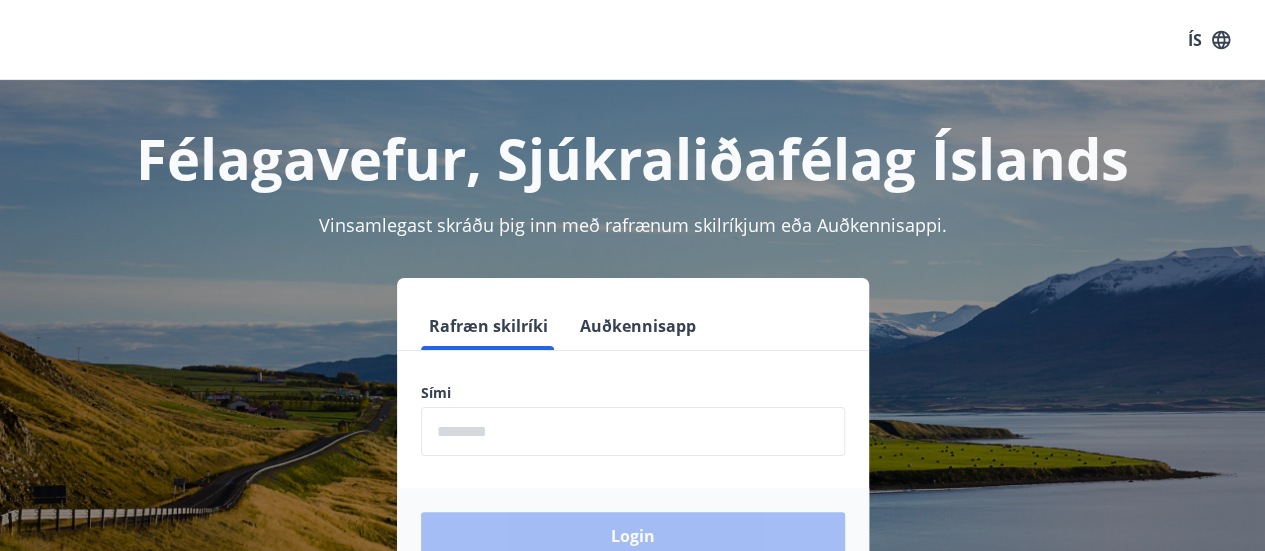 click at bounding box center [633, 431] 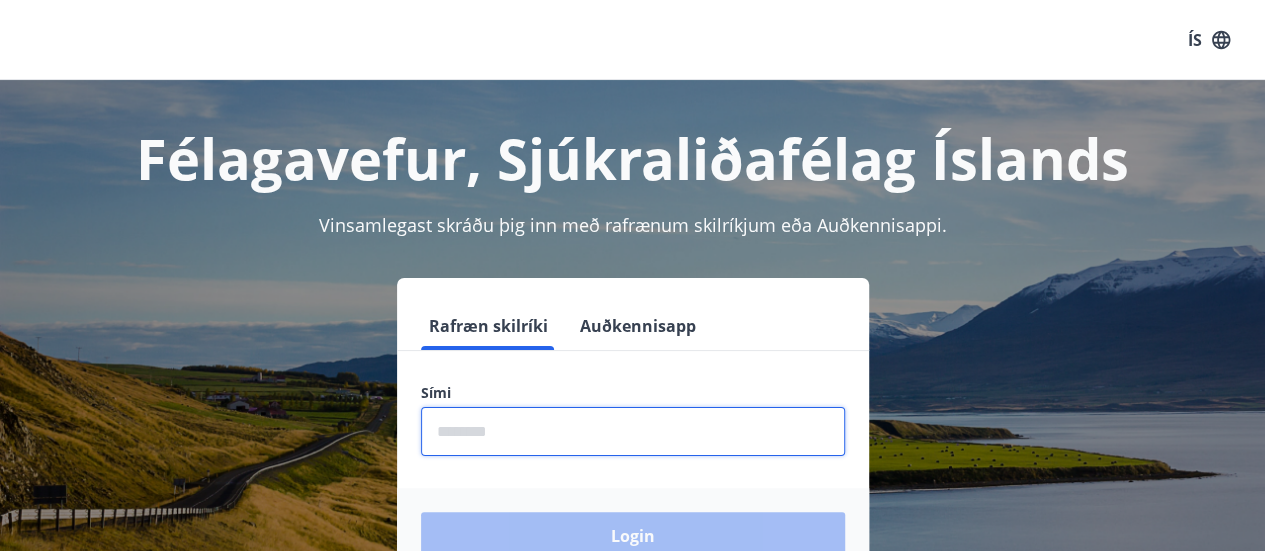 type on "********" 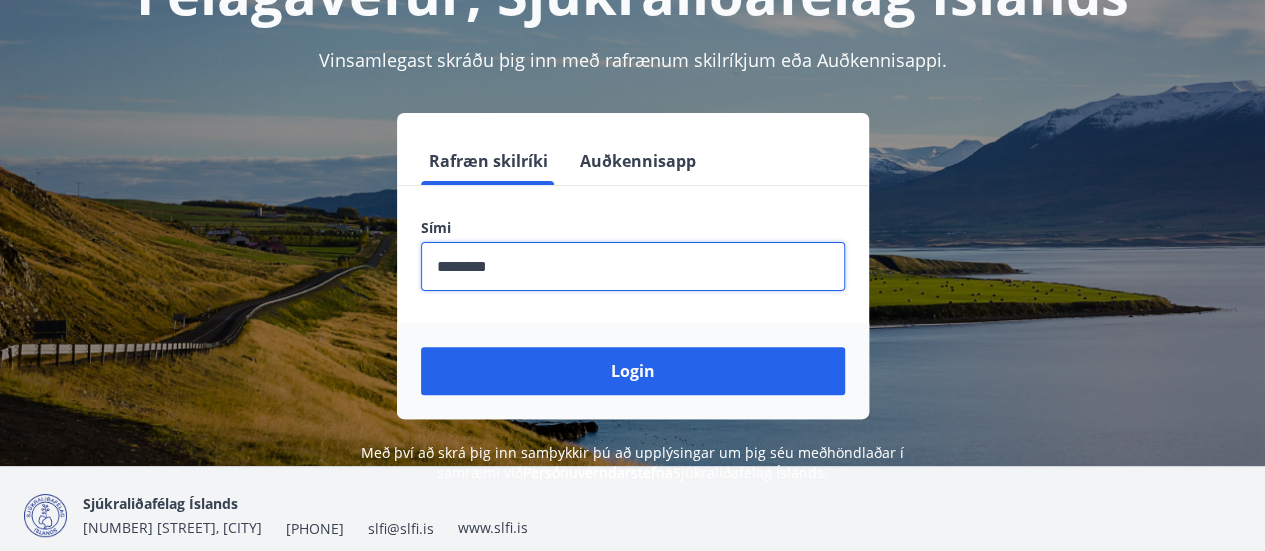 scroll, scrollTop: 166, scrollLeft: 0, axis: vertical 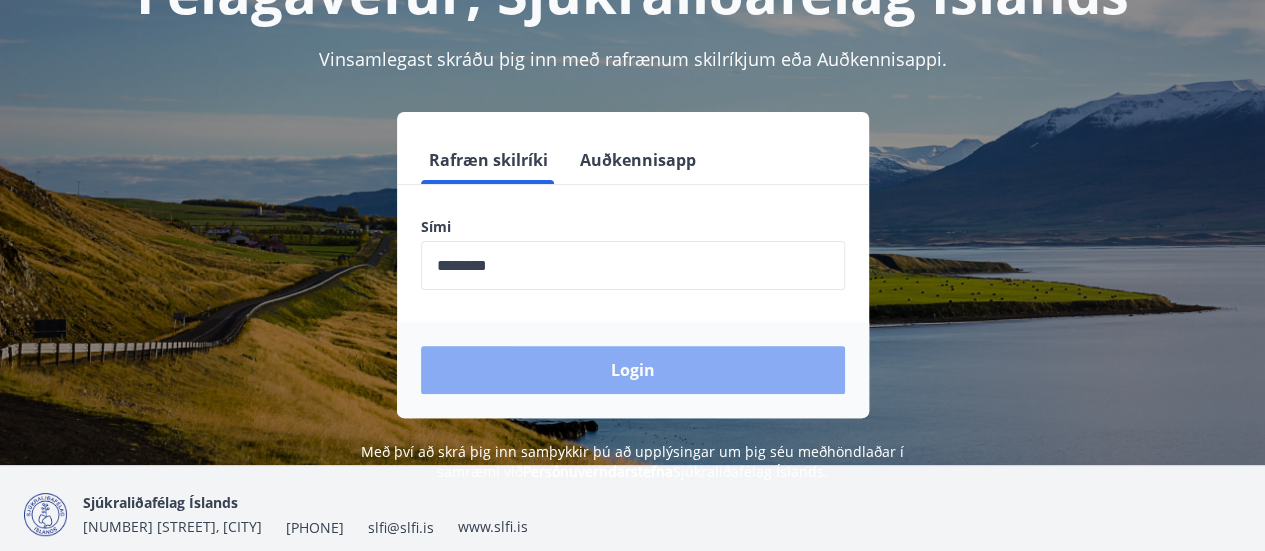 click on "Login" at bounding box center (633, 370) 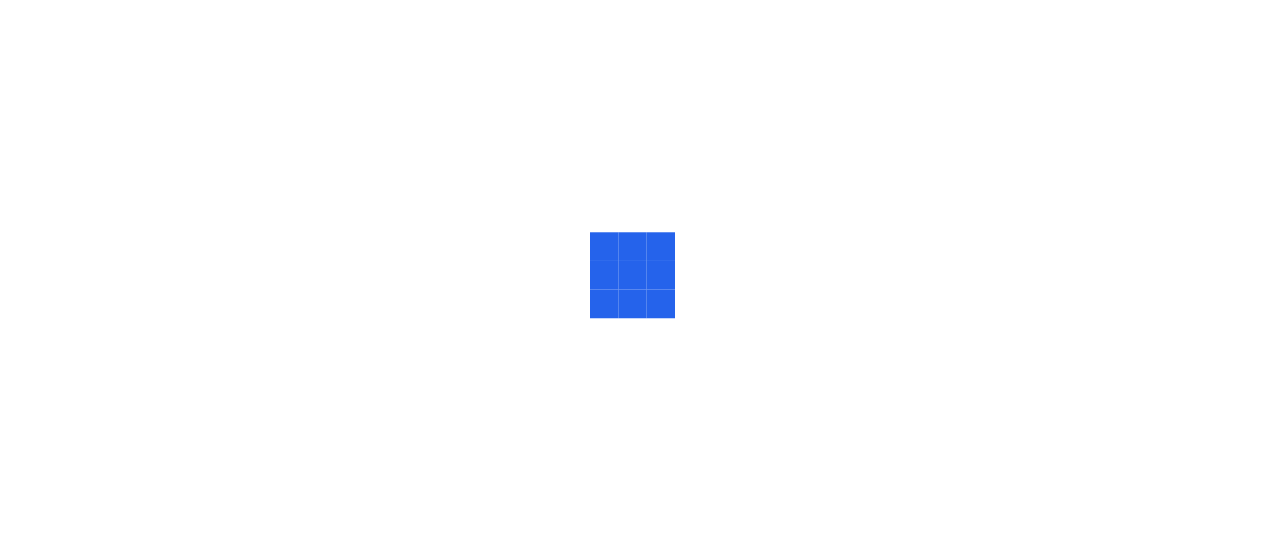 scroll, scrollTop: 0, scrollLeft: 0, axis: both 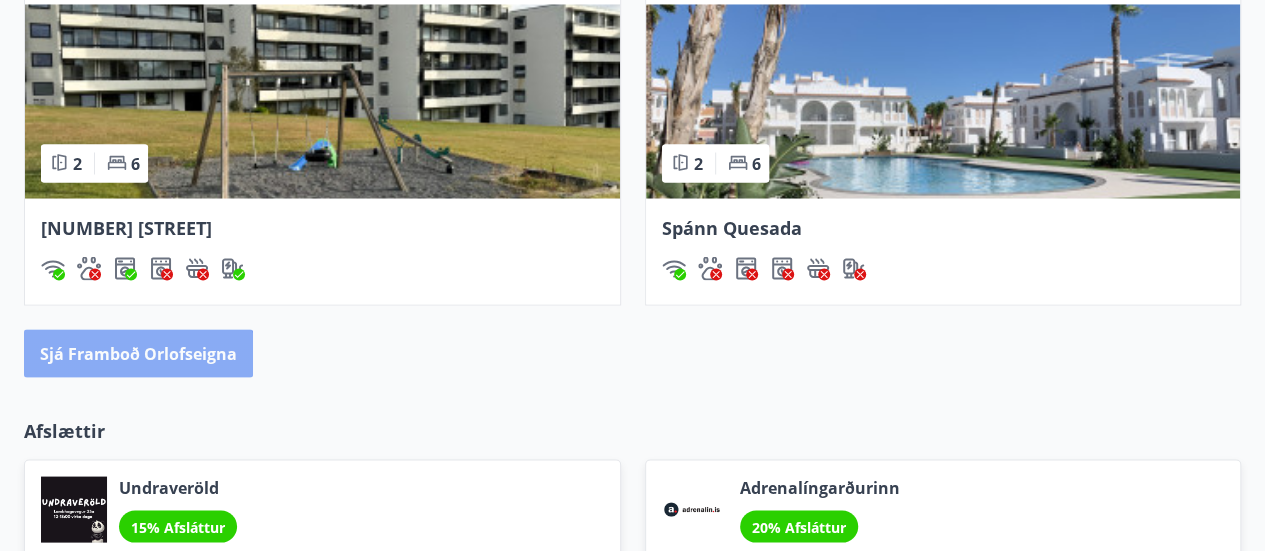 click on "Sjá framboð orlofseigna" at bounding box center (138, 353) 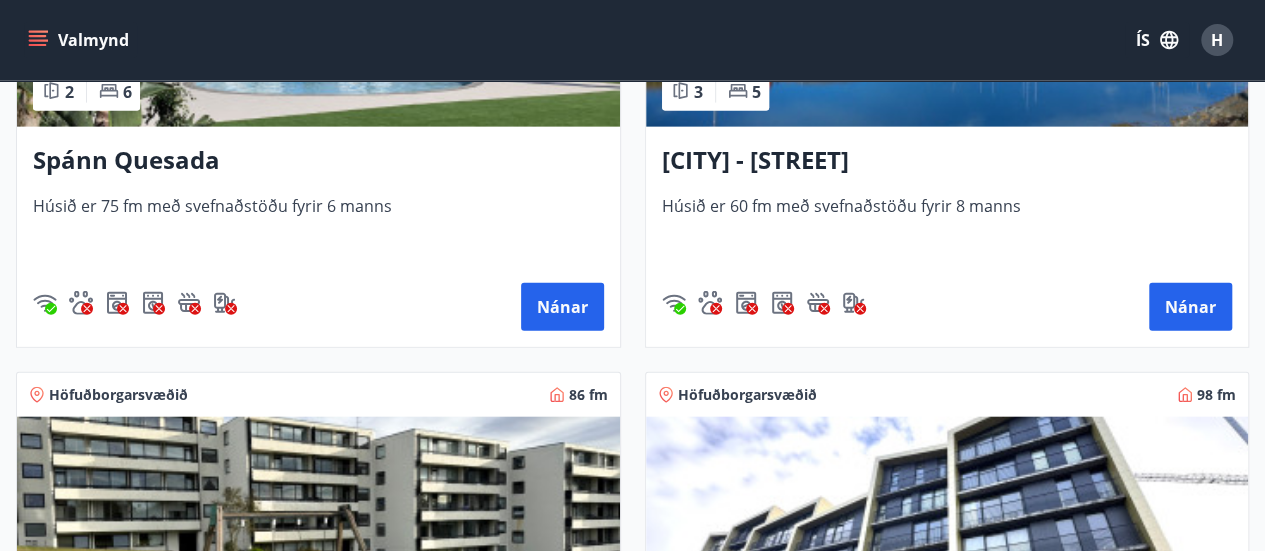 scroll, scrollTop: 2241, scrollLeft: 0, axis: vertical 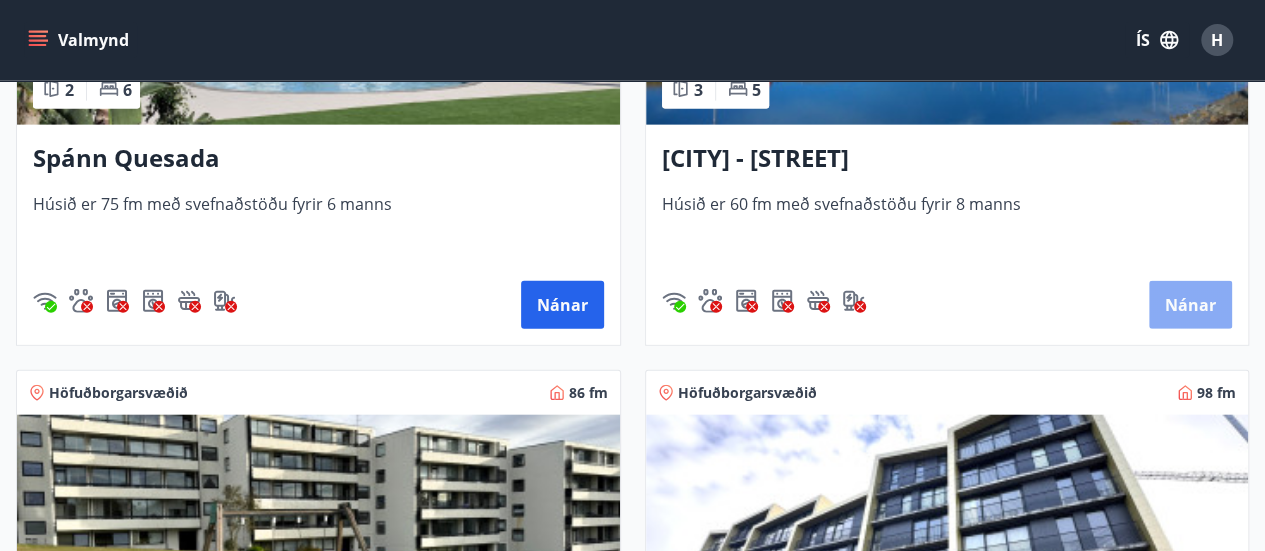 click on "Nánar" at bounding box center [1190, 305] 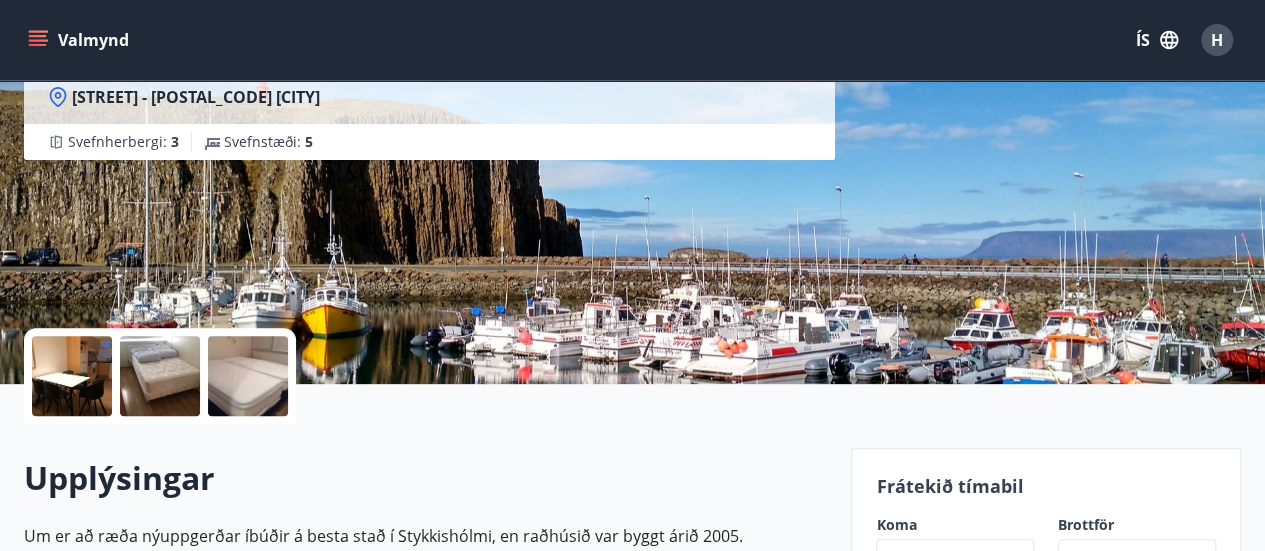 scroll, scrollTop: 0, scrollLeft: 0, axis: both 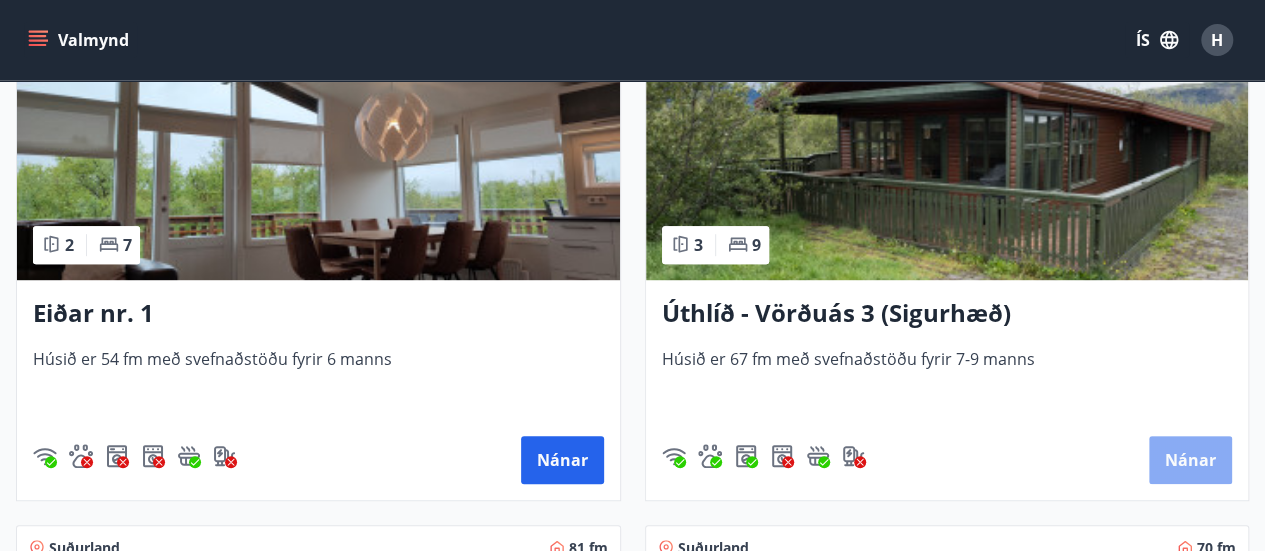 click on "Nánar" at bounding box center (1190, 460) 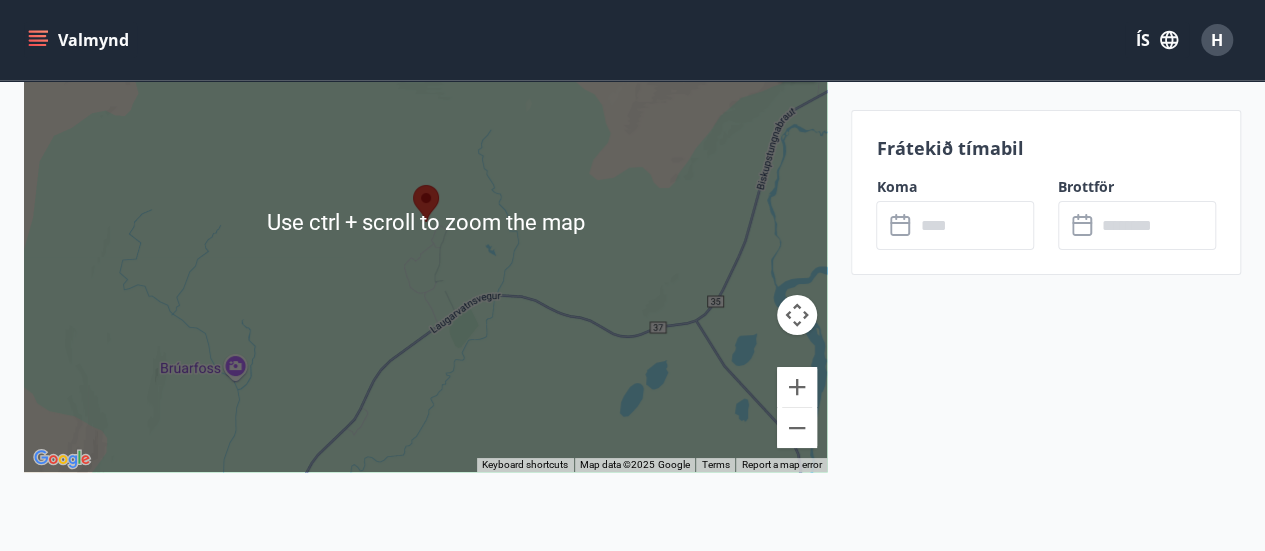 scroll, scrollTop: 3680, scrollLeft: 0, axis: vertical 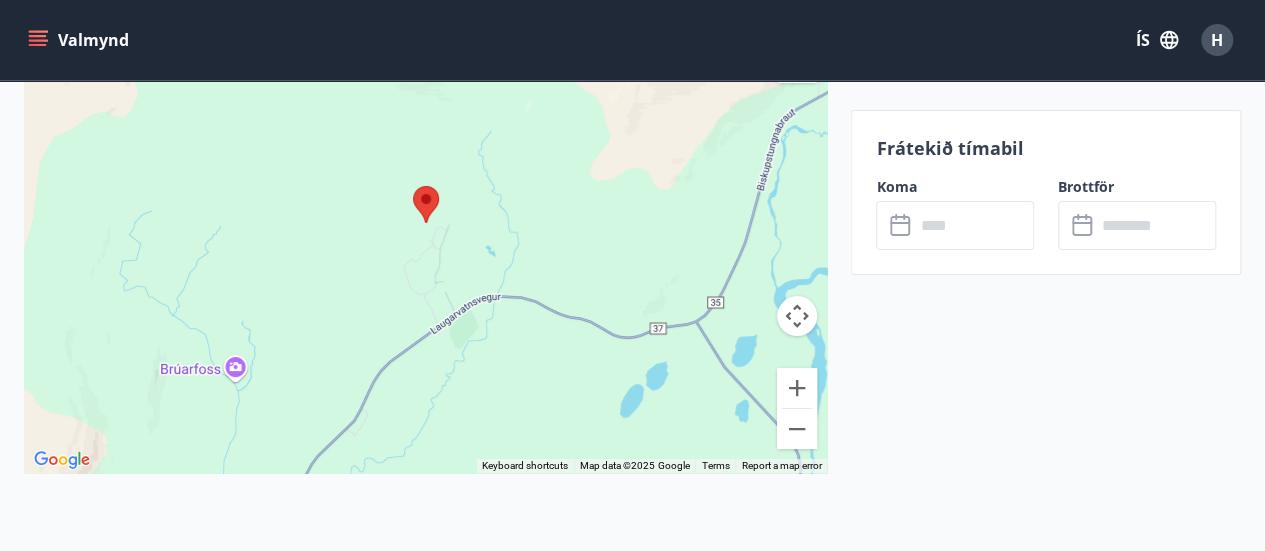 click at bounding box center [425, 223] 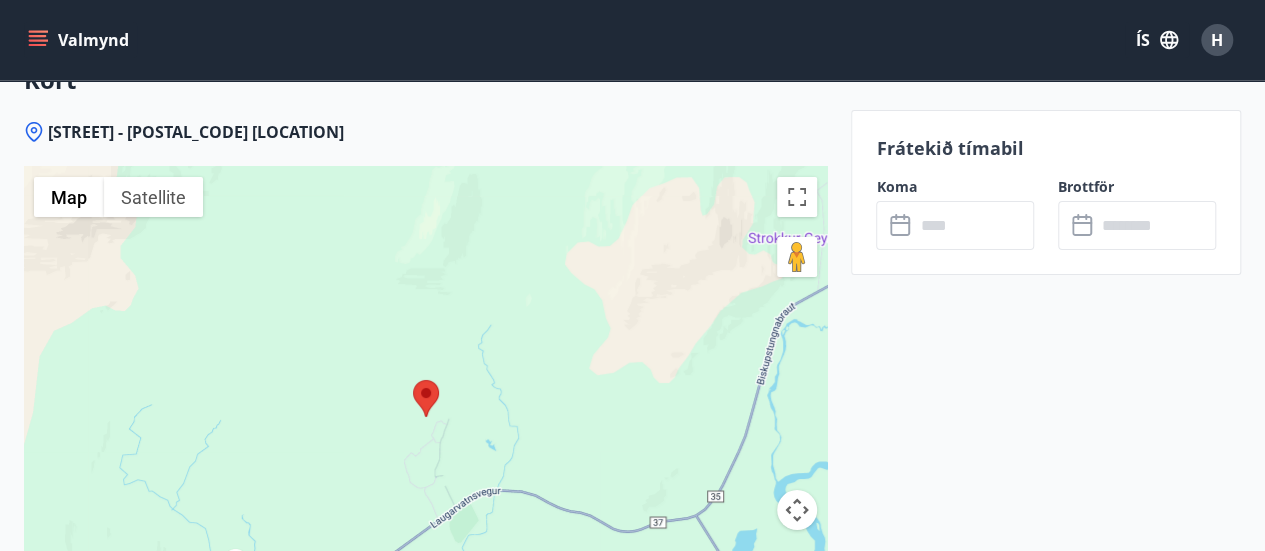 scroll, scrollTop: 3486, scrollLeft: 0, axis: vertical 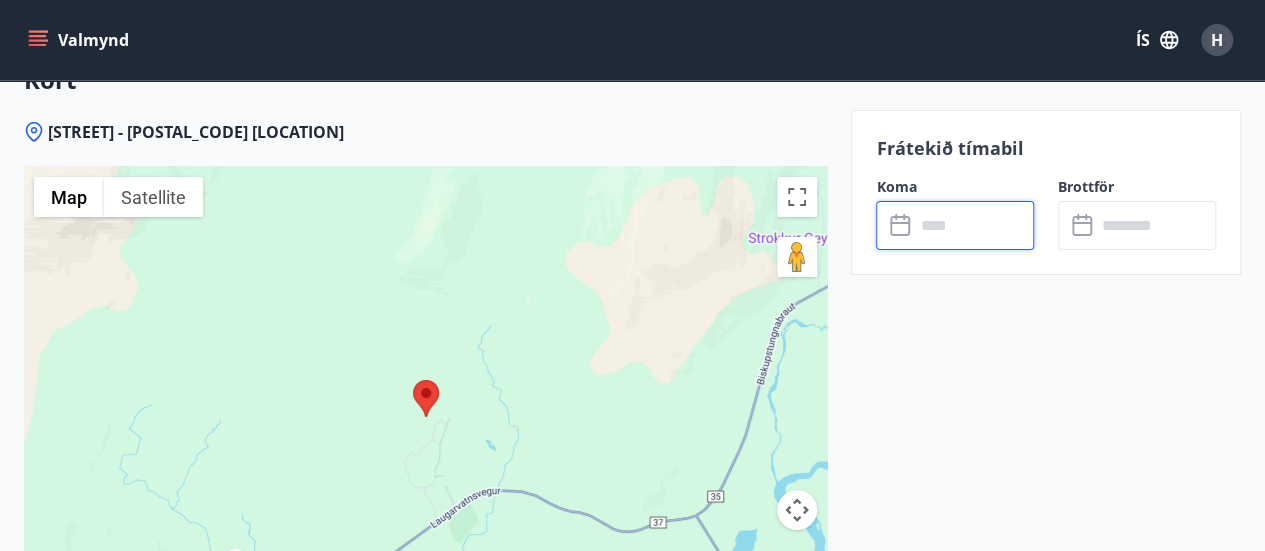 click at bounding box center [974, 225] 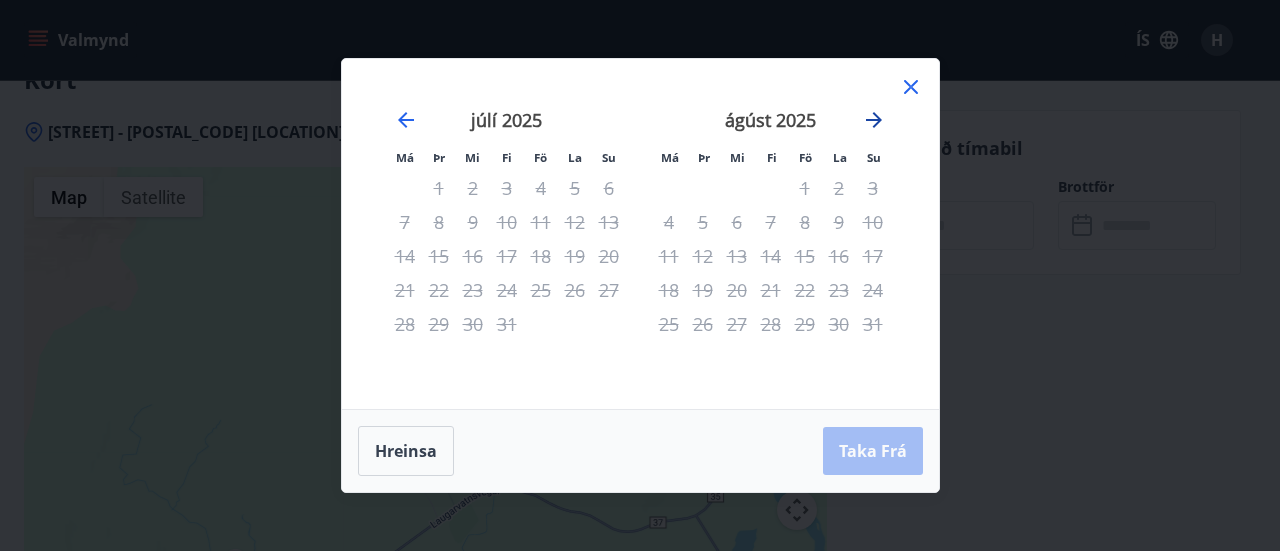 click 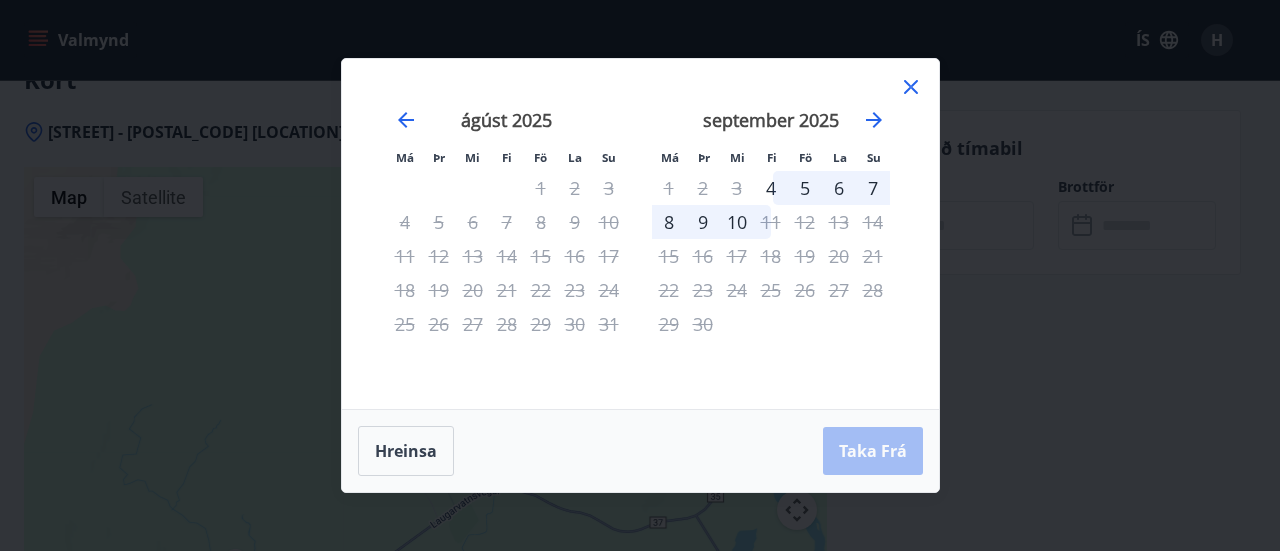click 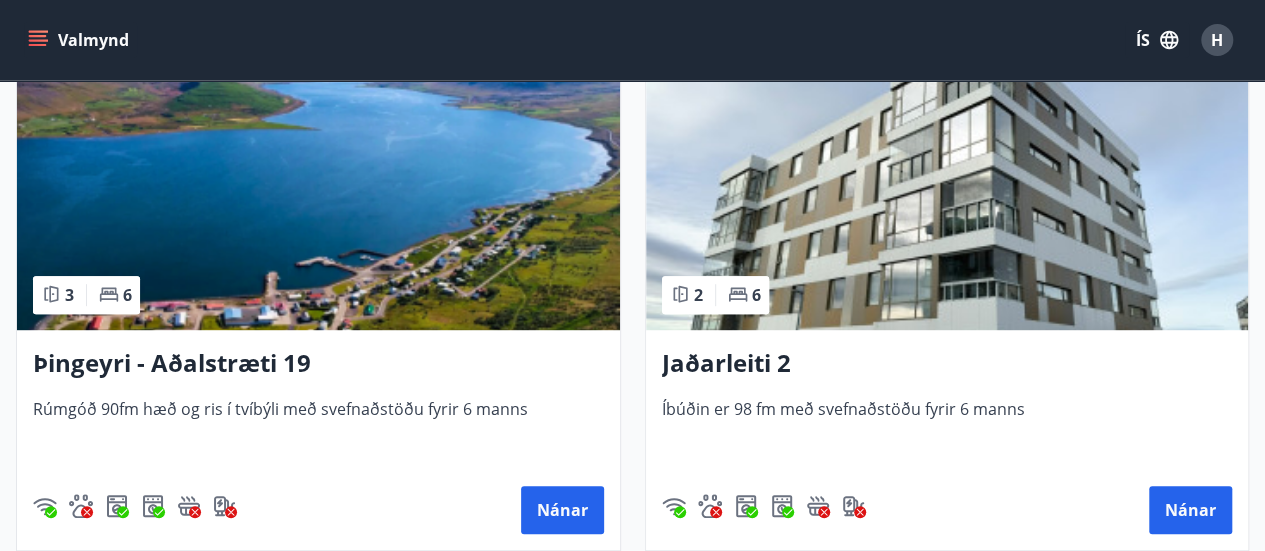 scroll, scrollTop: 411, scrollLeft: 0, axis: vertical 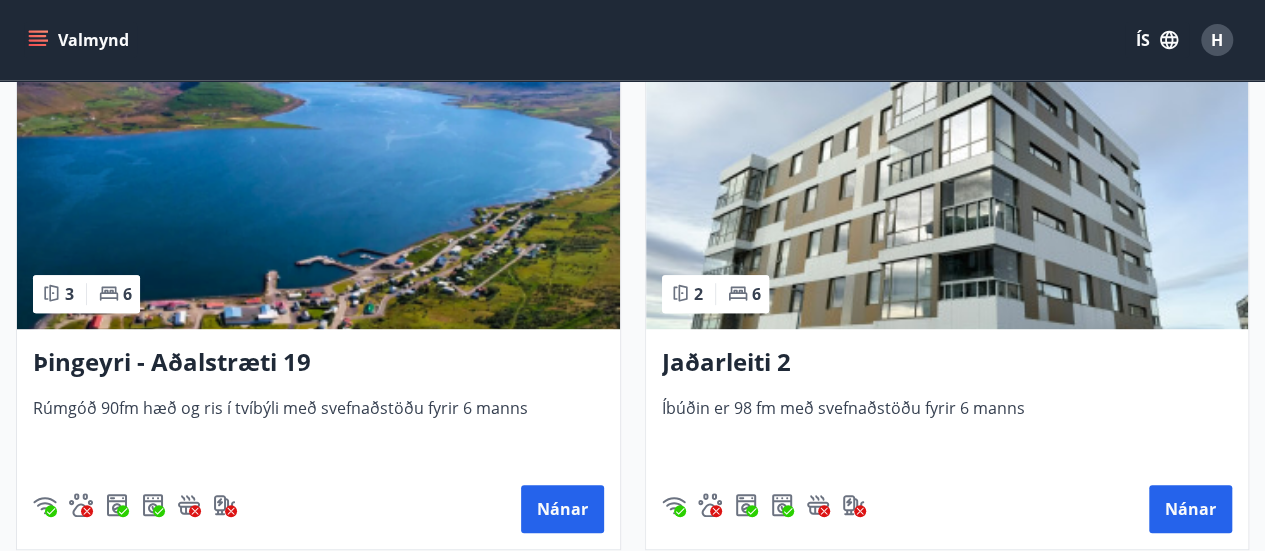 click at bounding box center (318, 203) 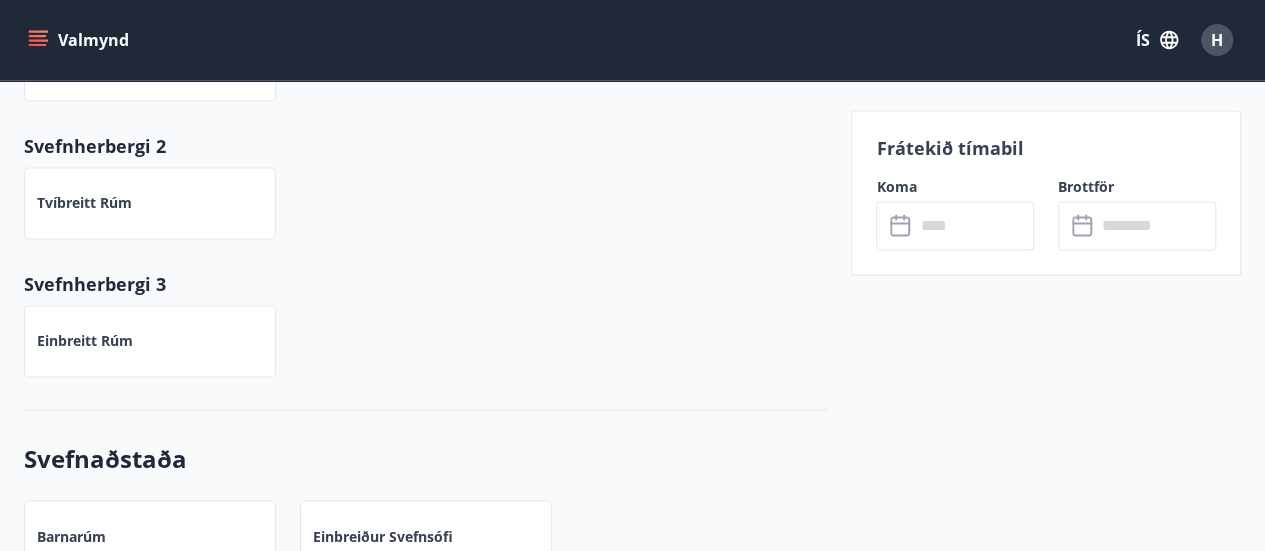 scroll, scrollTop: 1359, scrollLeft: 0, axis: vertical 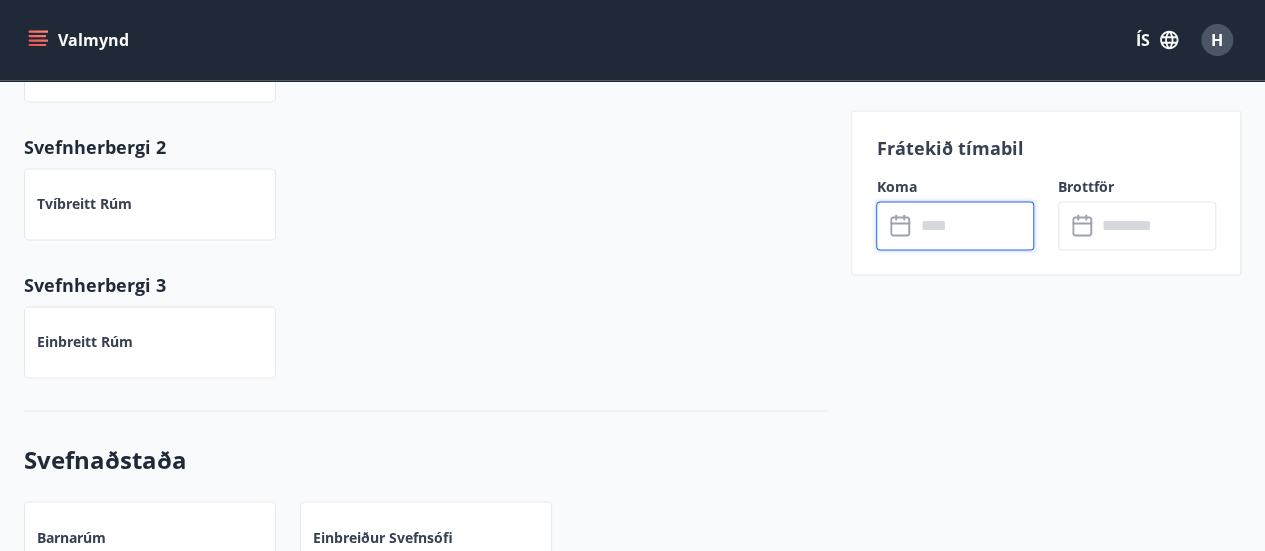 click at bounding box center (974, 225) 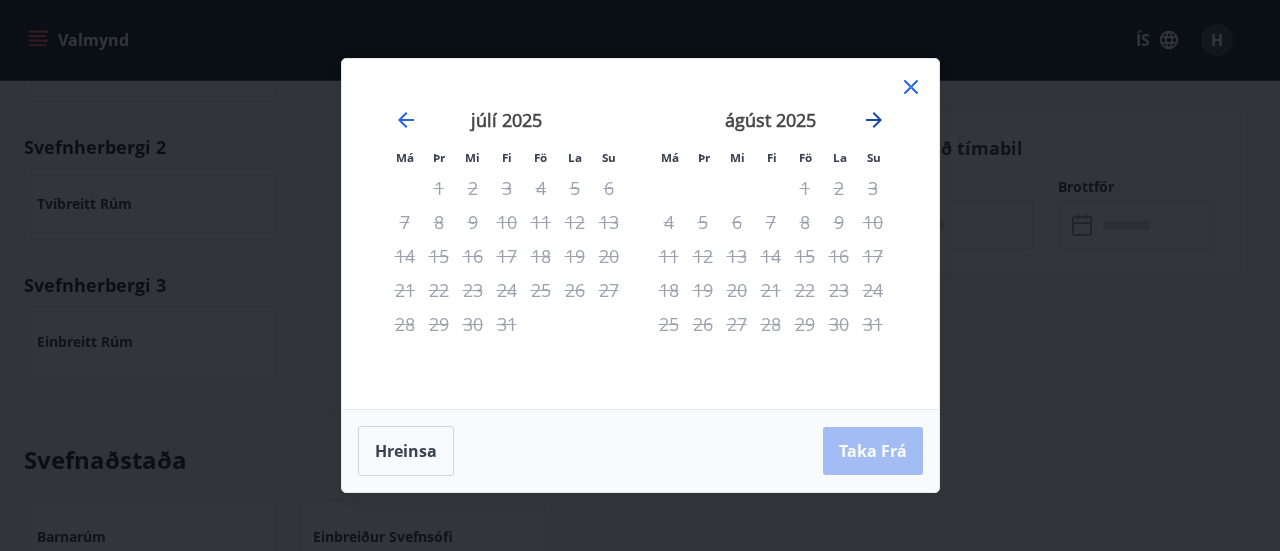 click 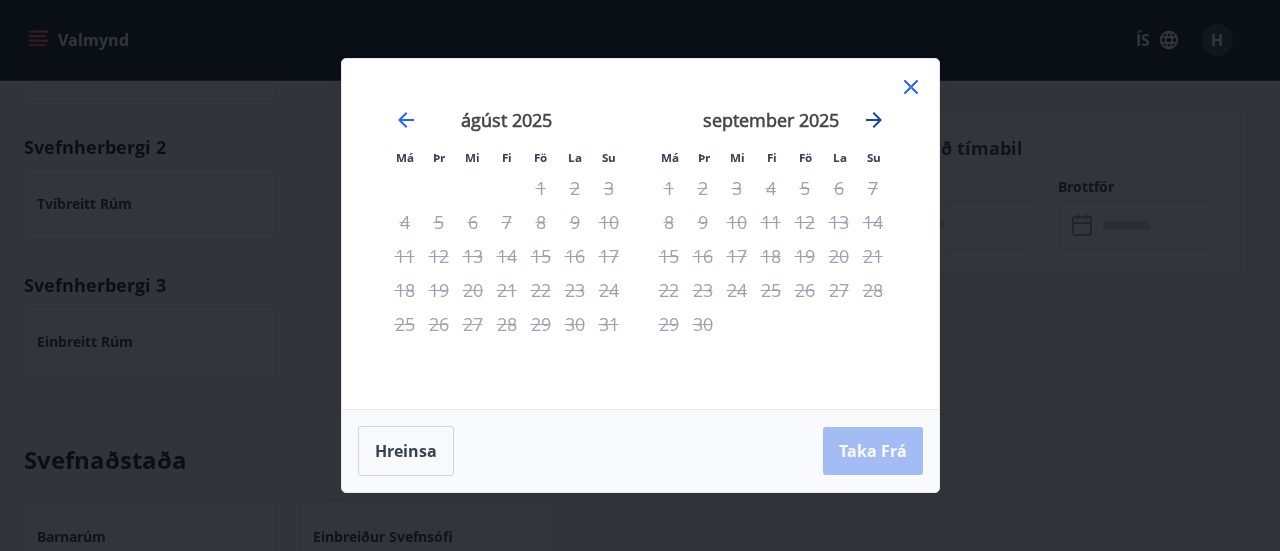 click 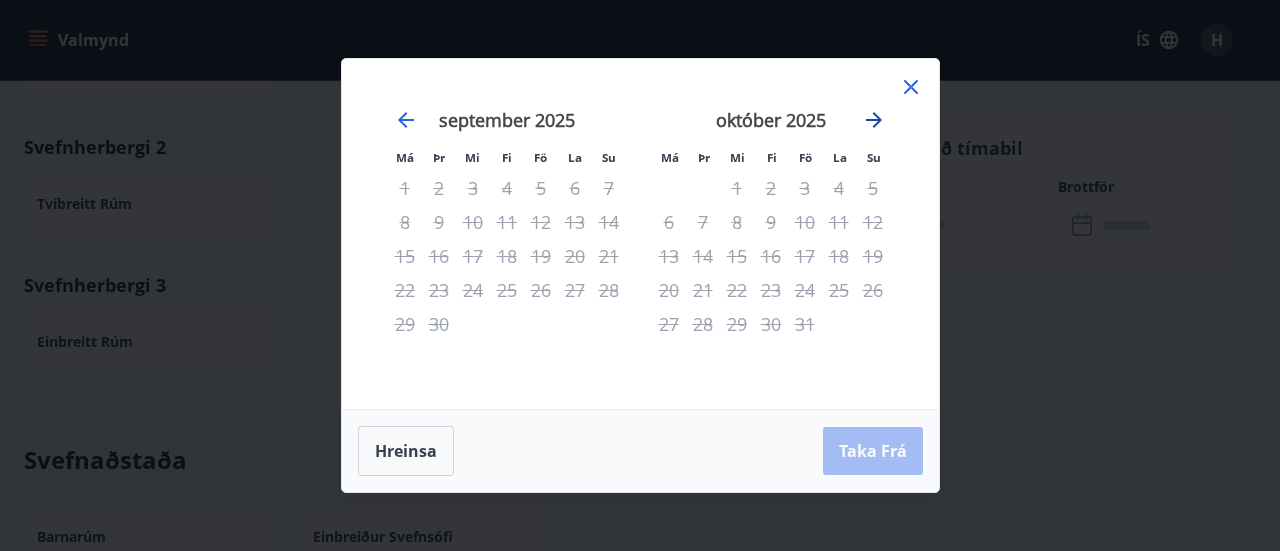 click 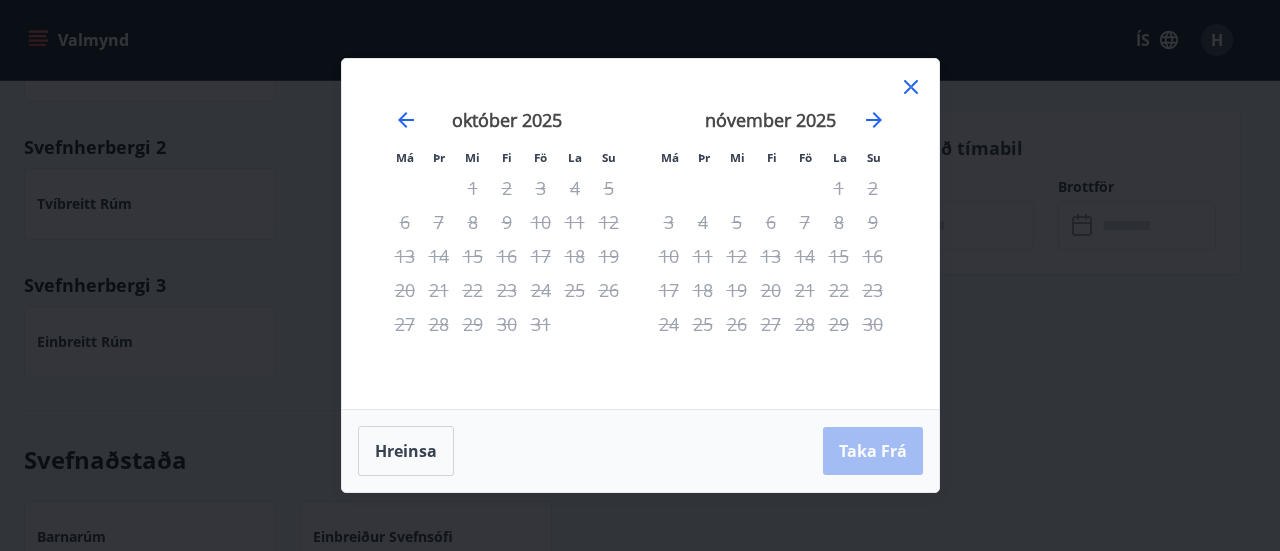 click 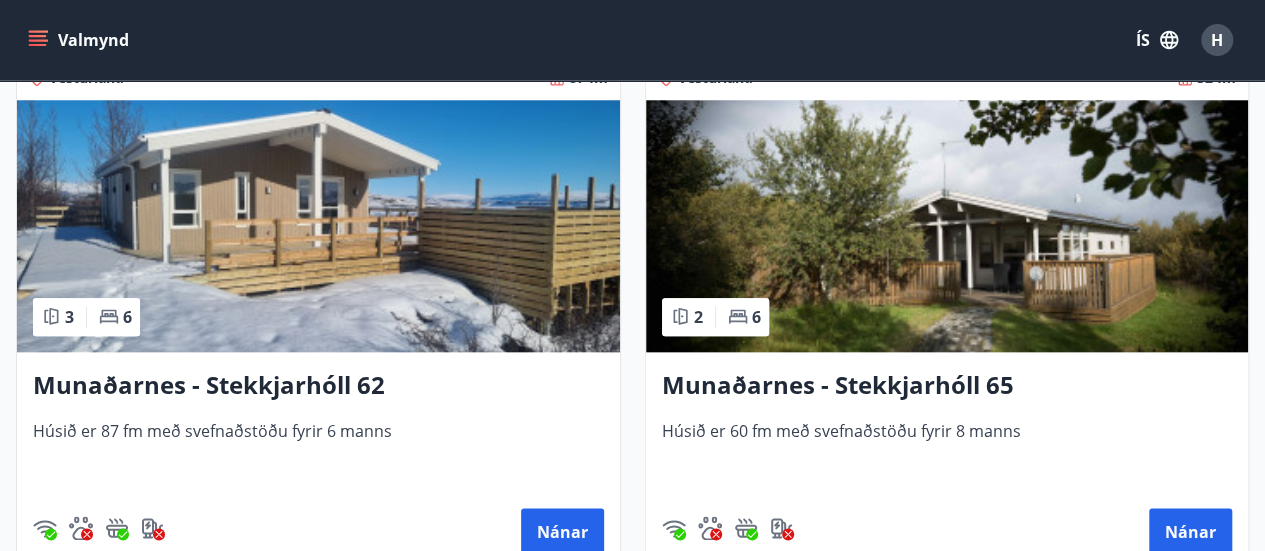 scroll, scrollTop: 928, scrollLeft: 0, axis: vertical 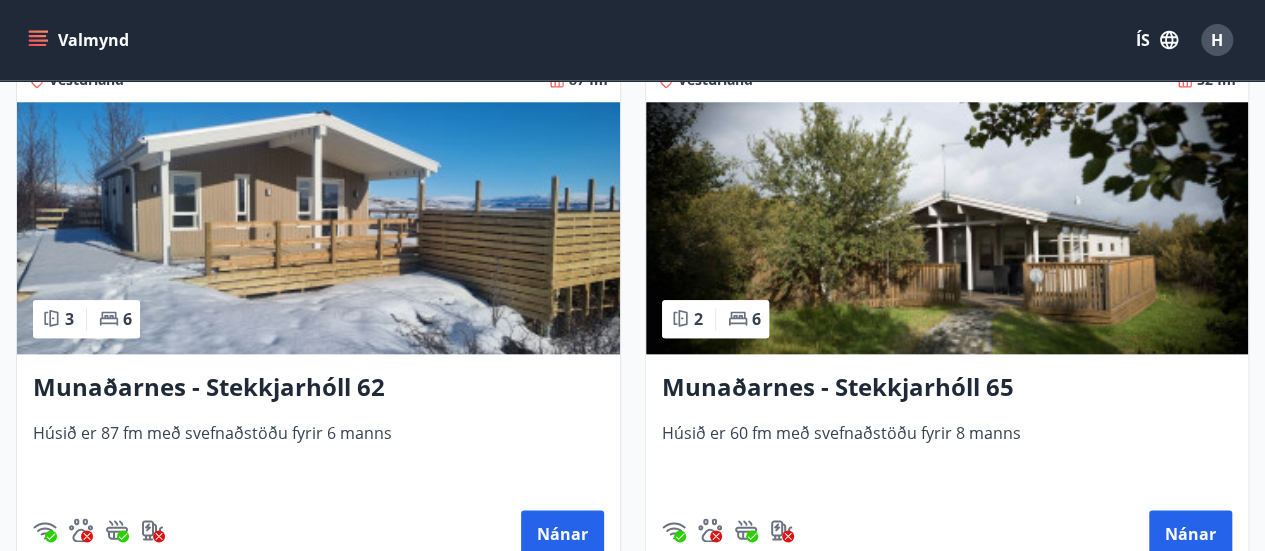 click at bounding box center [947, 228] 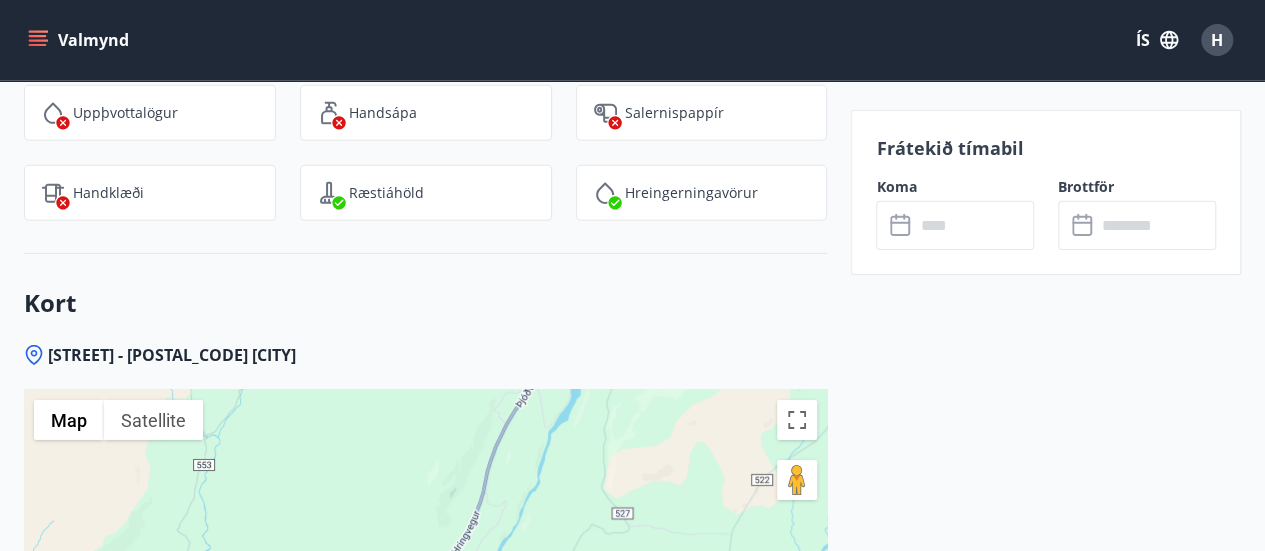 scroll, scrollTop: 3082, scrollLeft: 0, axis: vertical 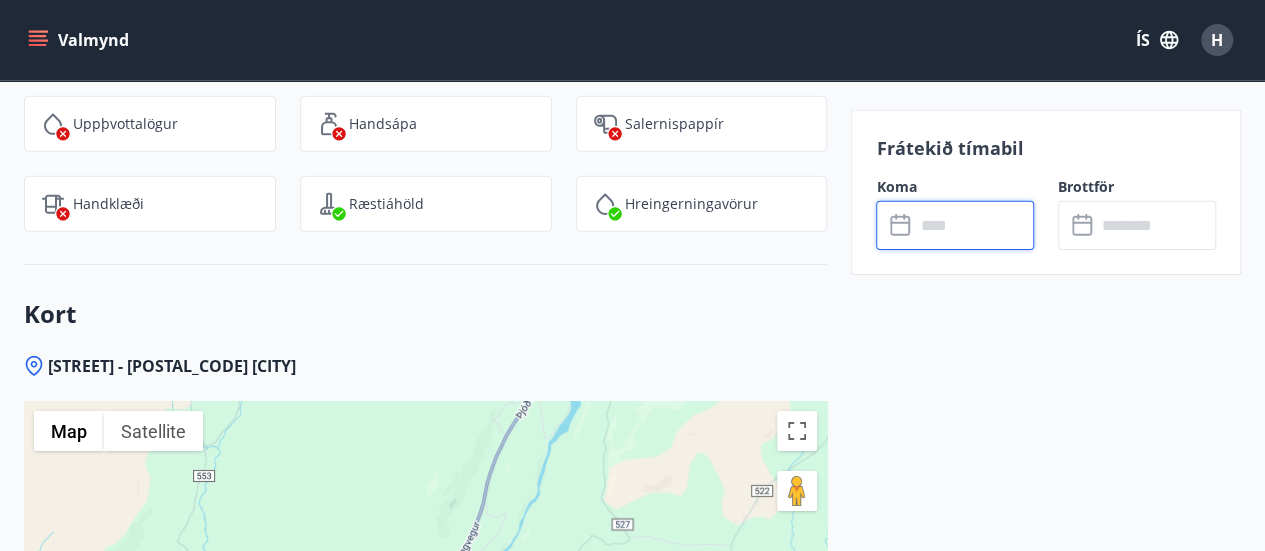 click at bounding box center (974, 225) 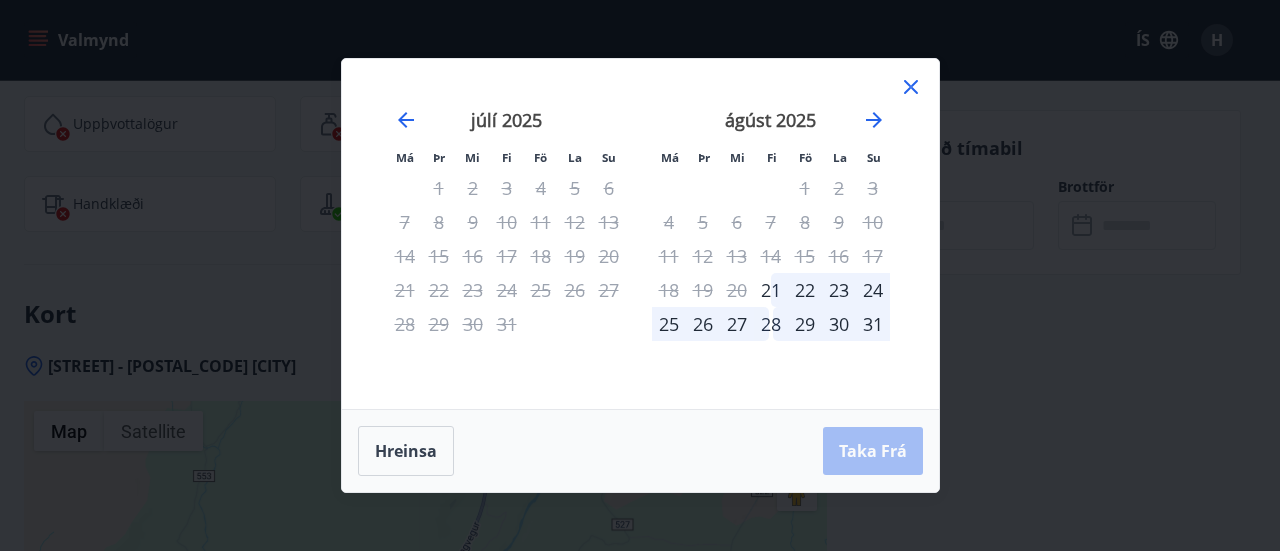 click 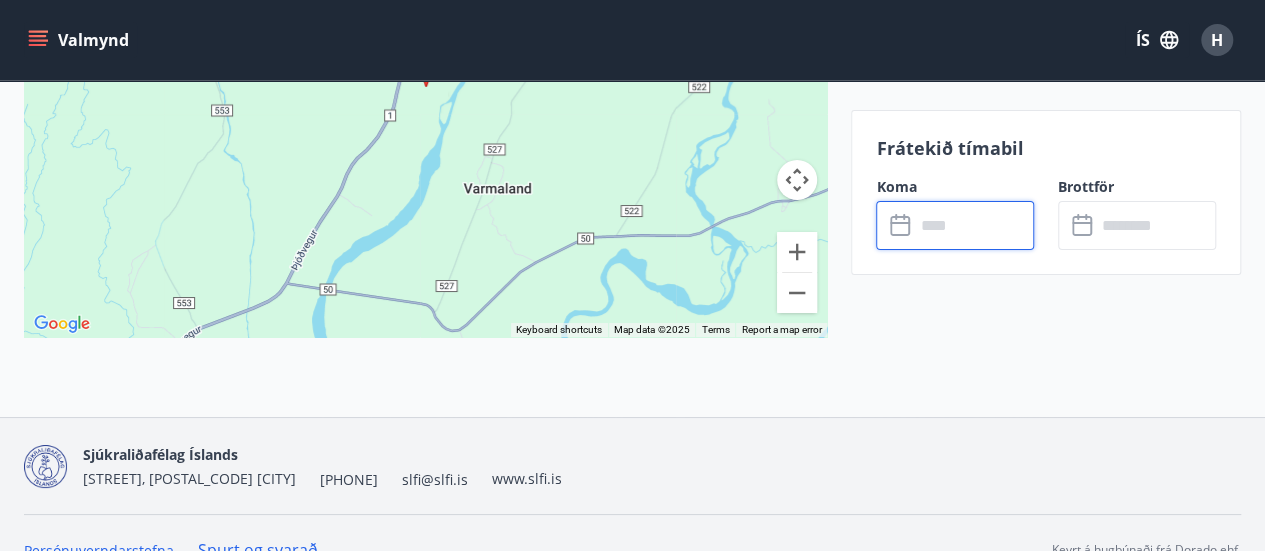 scroll, scrollTop: 3676, scrollLeft: 0, axis: vertical 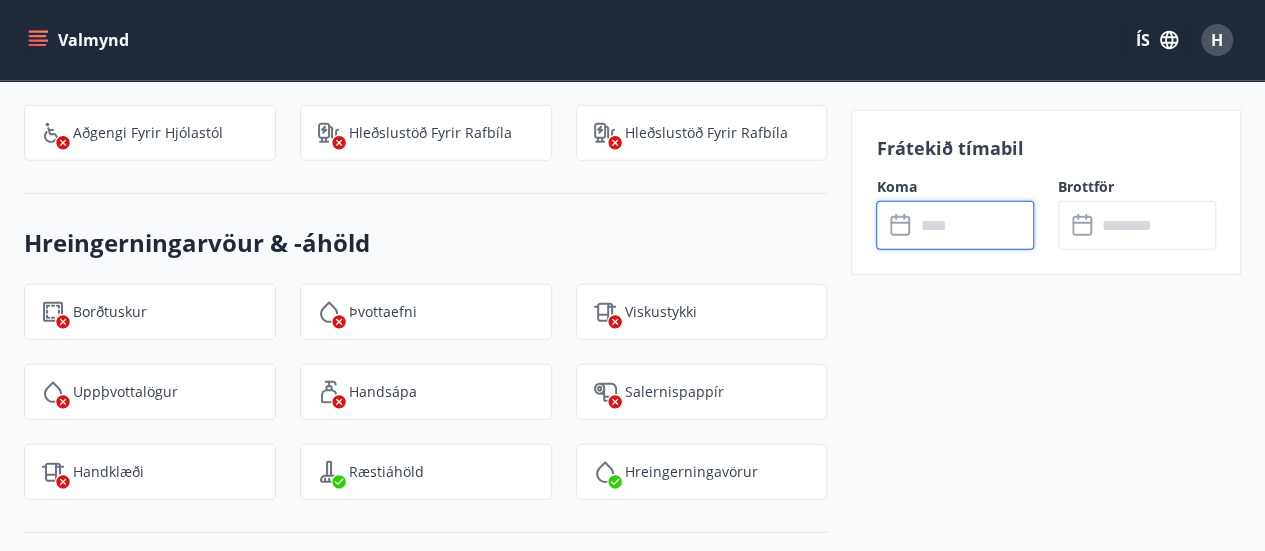 click on "H" at bounding box center (1217, 40) 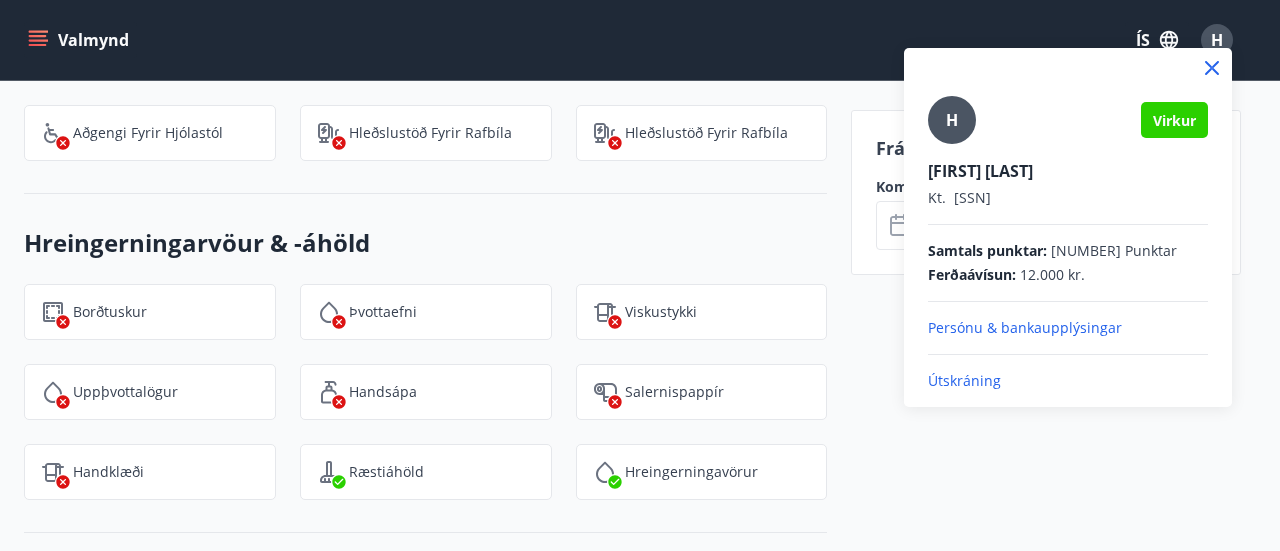 click on "Útskráning" at bounding box center (1068, 381) 